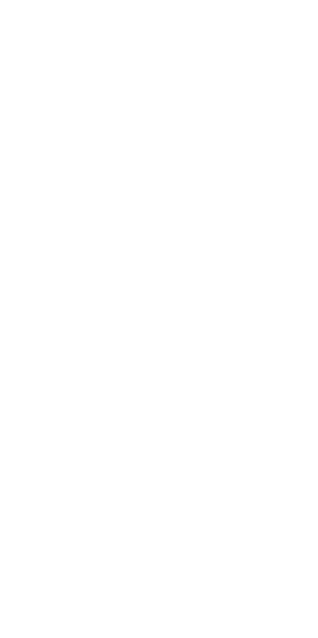 scroll, scrollTop: 0, scrollLeft: 0, axis: both 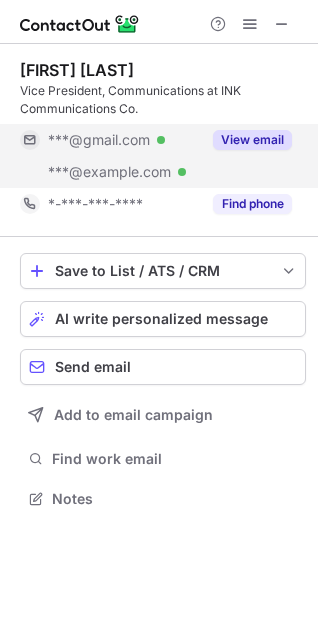 click on "View email" at bounding box center [252, 140] 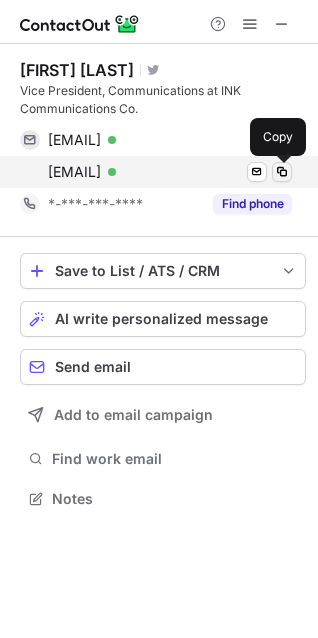 click at bounding box center (282, 172) 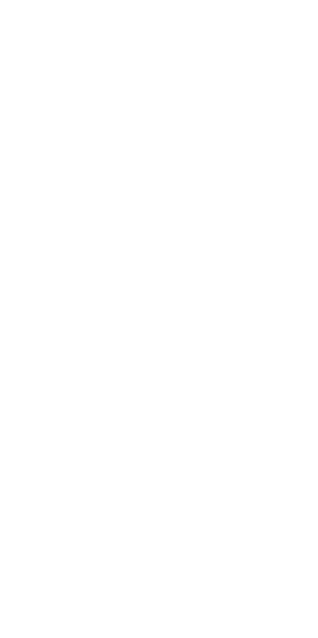 scroll, scrollTop: 0, scrollLeft: 0, axis: both 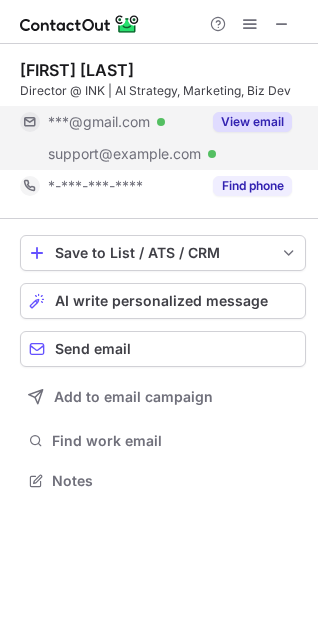 click on "View email" at bounding box center (252, 122) 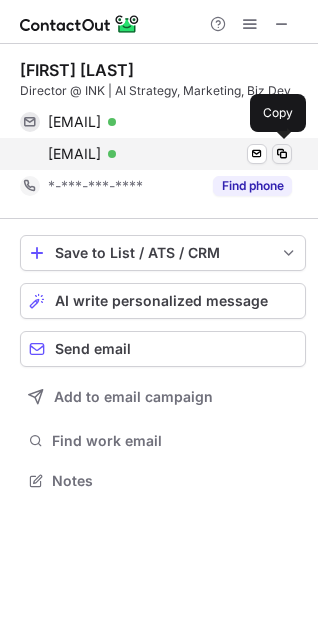 click at bounding box center [282, 154] 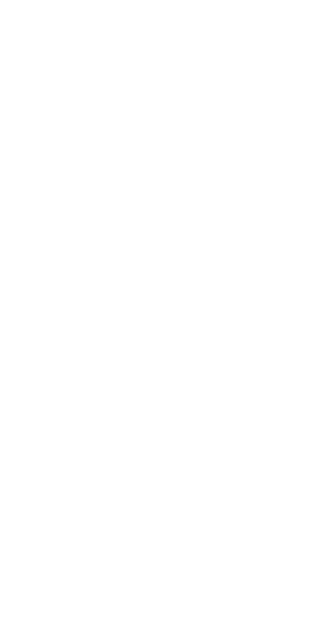 scroll, scrollTop: 0, scrollLeft: 0, axis: both 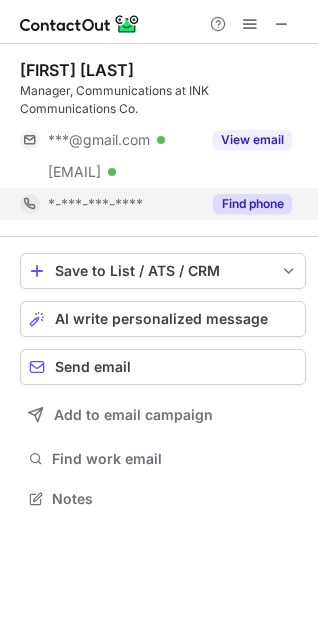 click on "Find phone" at bounding box center (246, 204) 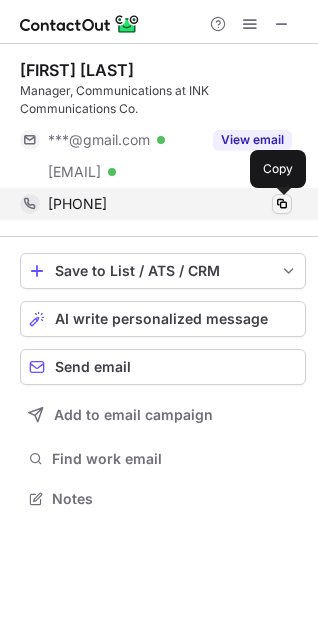 click at bounding box center [282, 204] 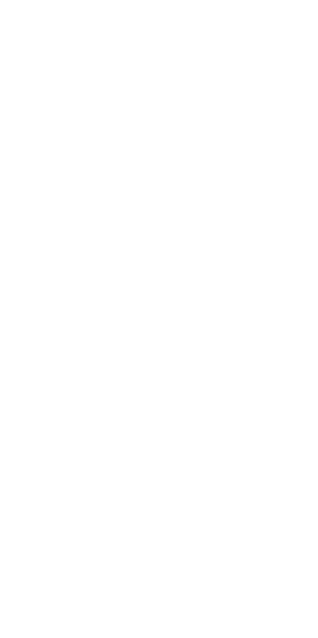 scroll, scrollTop: 0, scrollLeft: 0, axis: both 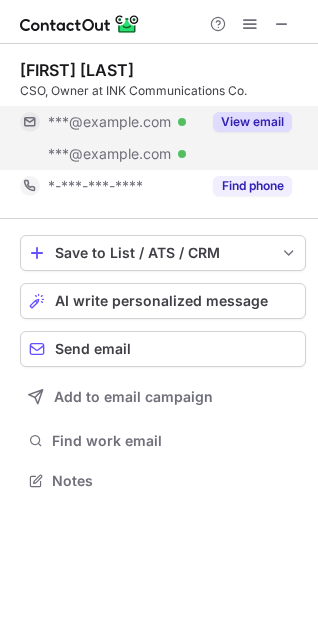 click on "View email" at bounding box center (252, 122) 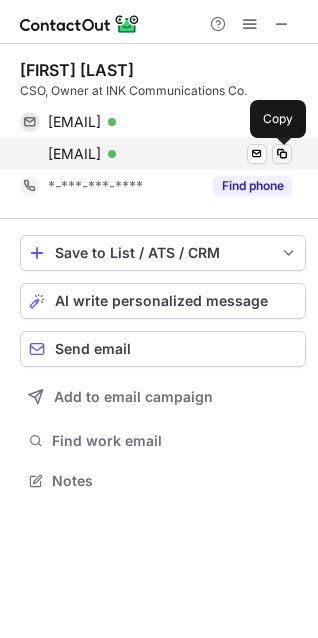 click at bounding box center (282, 154) 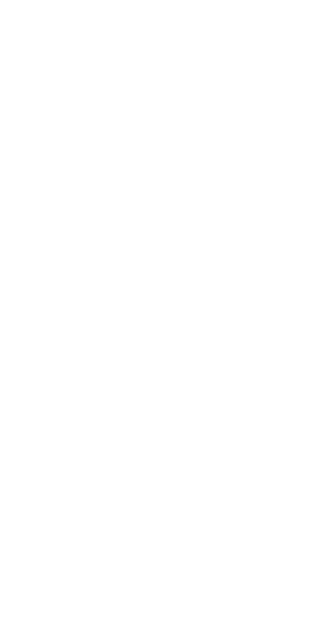 scroll, scrollTop: 0, scrollLeft: 0, axis: both 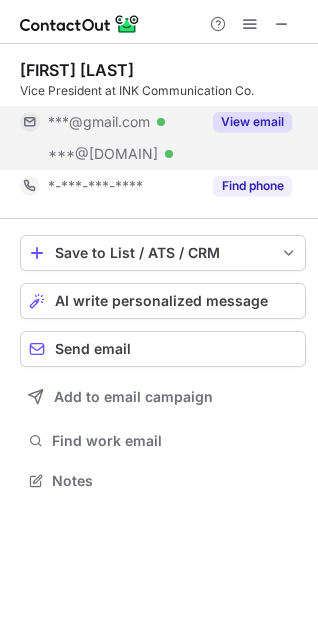 click on "View email" at bounding box center (252, 122) 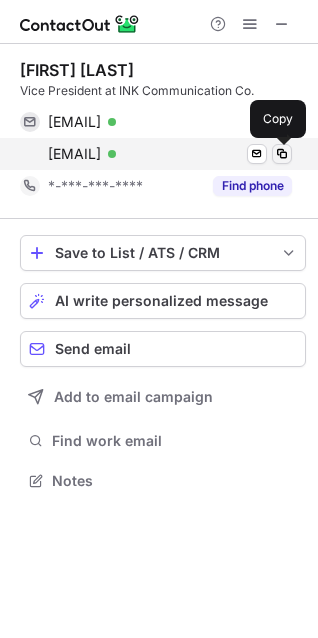 click at bounding box center [282, 154] 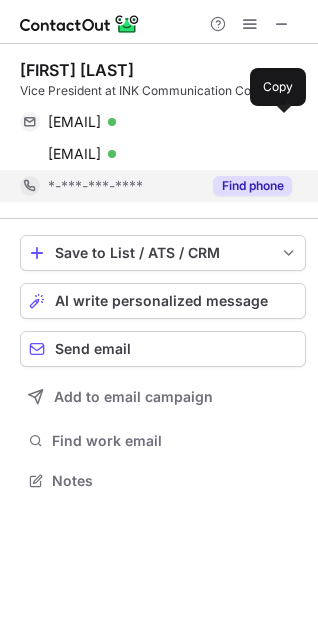 click on "Find phone" at bounding box center [252, 186] 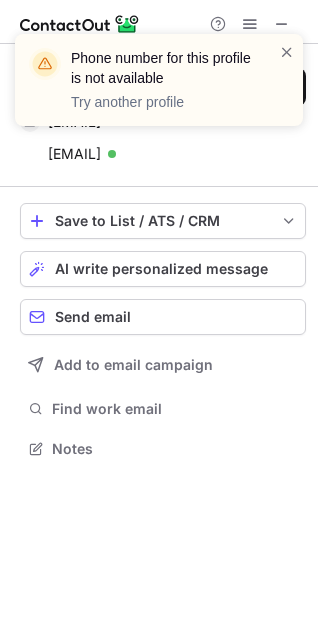 scroll, scrollTop: 435, scrollLeft: 318, axis: both 